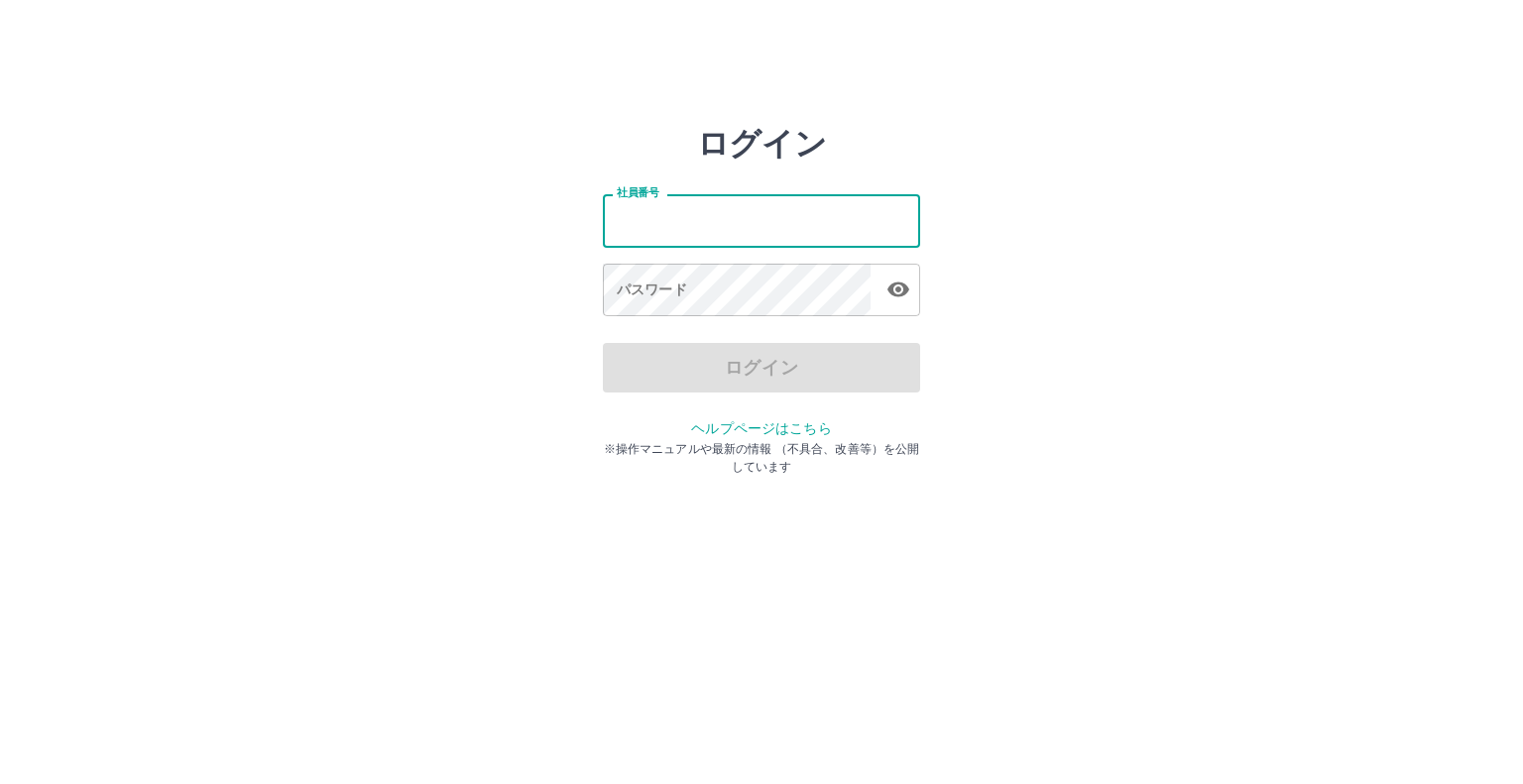 scroll, scrollTop: 0, scrollLeft: 0, axis: both 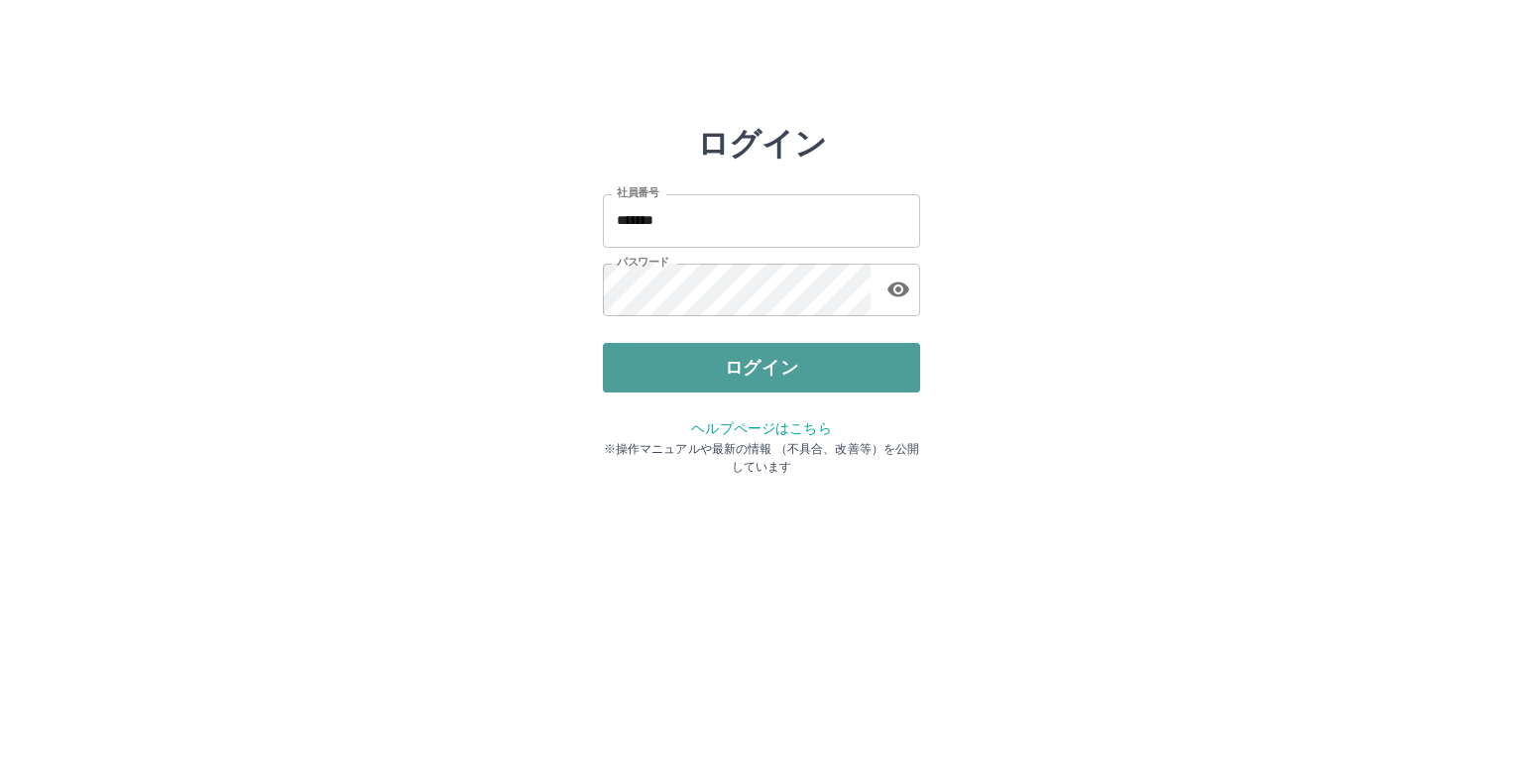 click on "ログイン" at bounding box center (762, 368) 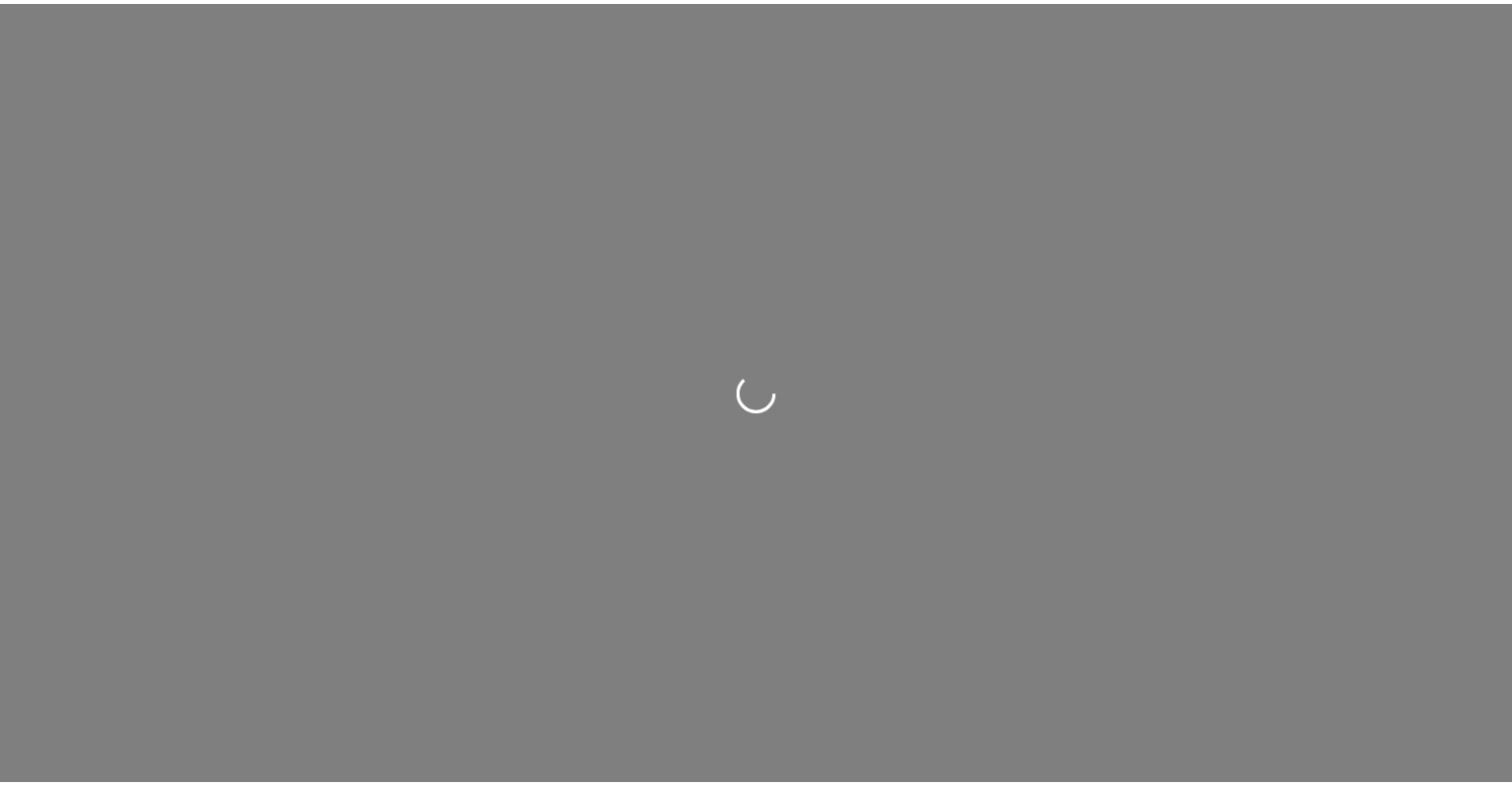 scroll, scrollTop: 0, scrollLeft: 0, axis: both 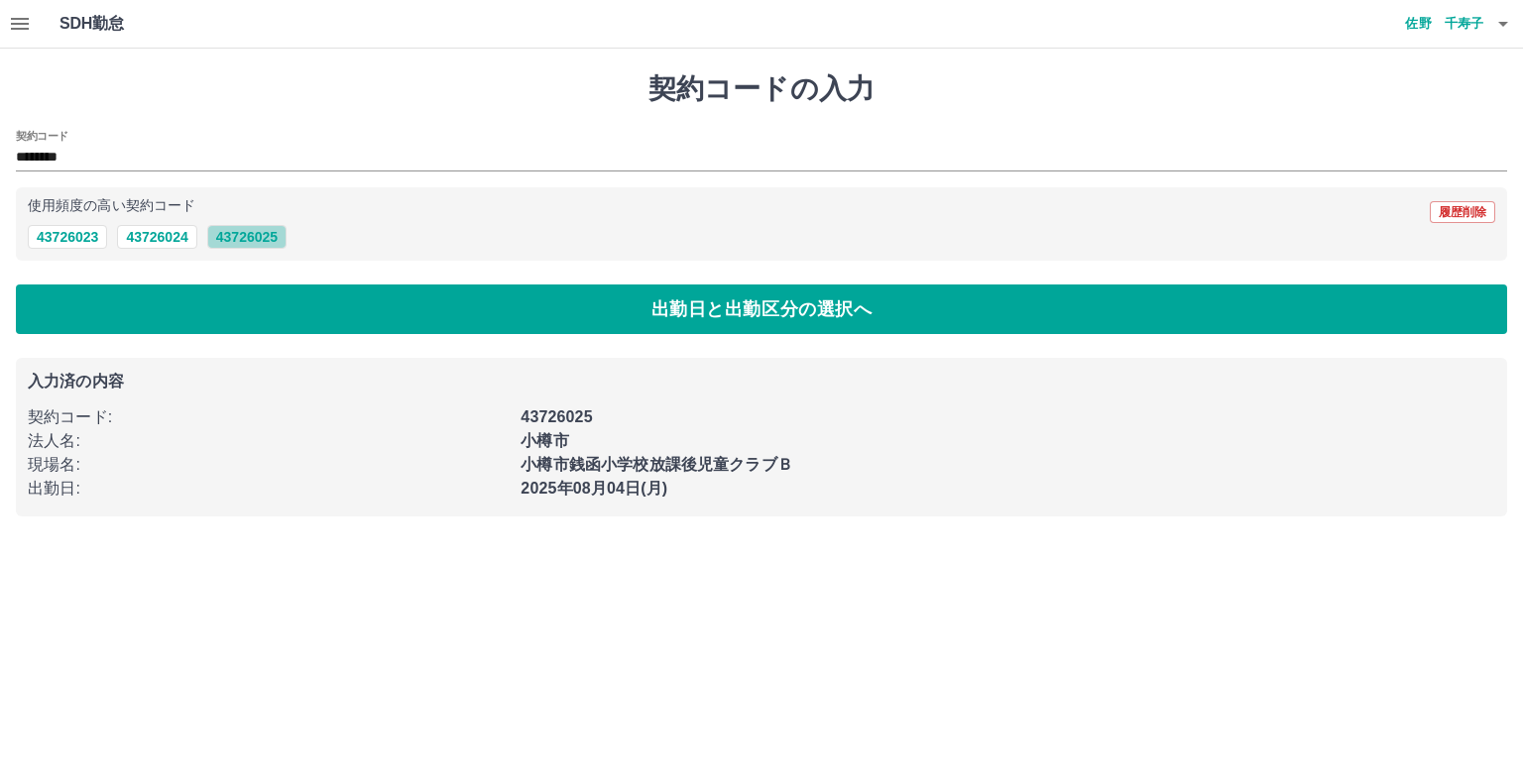 click on "43726025" at bounding box center (247, 237) 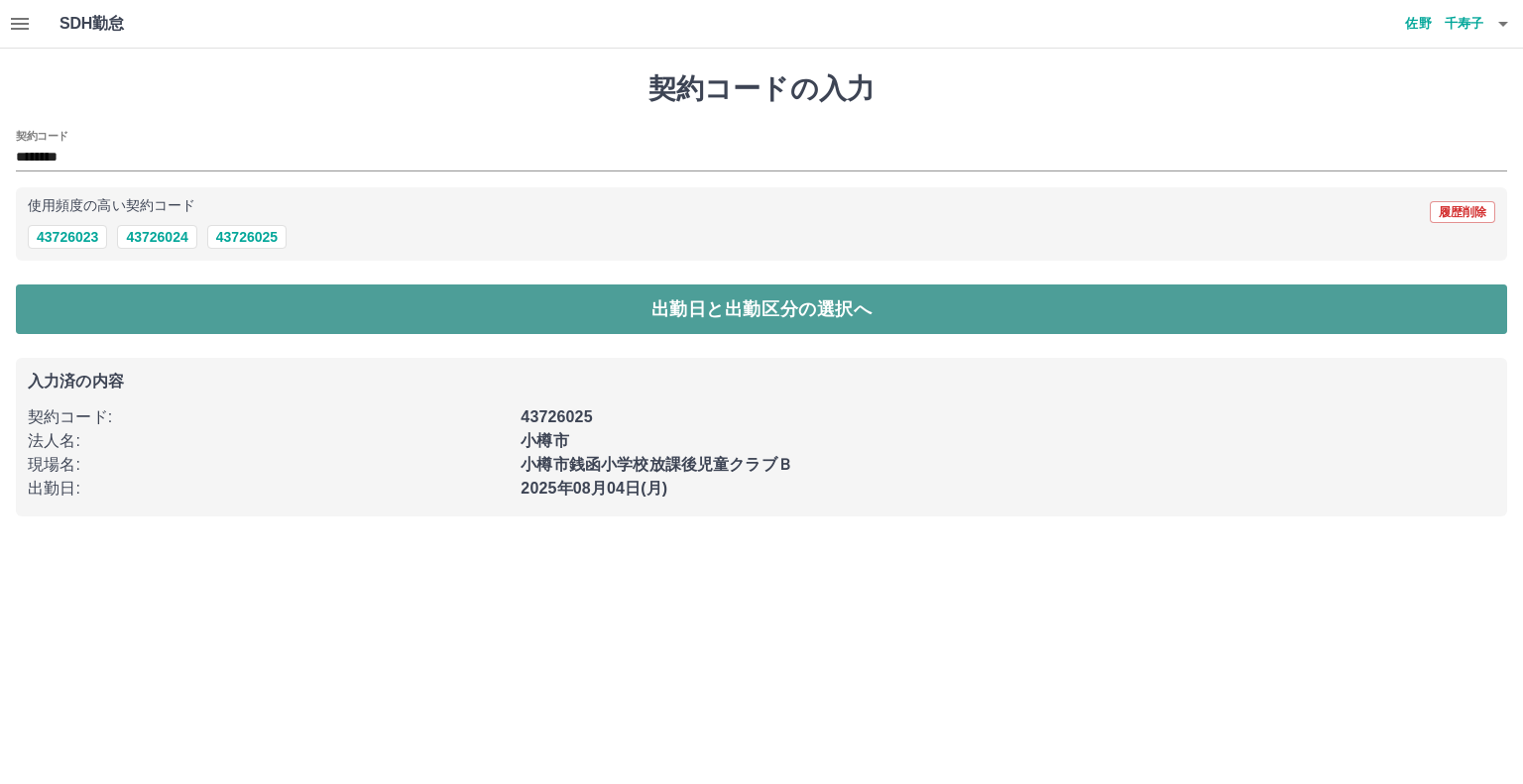 click on "出勤日と出勤区分の選択へ" at bounding box center [762, 309] 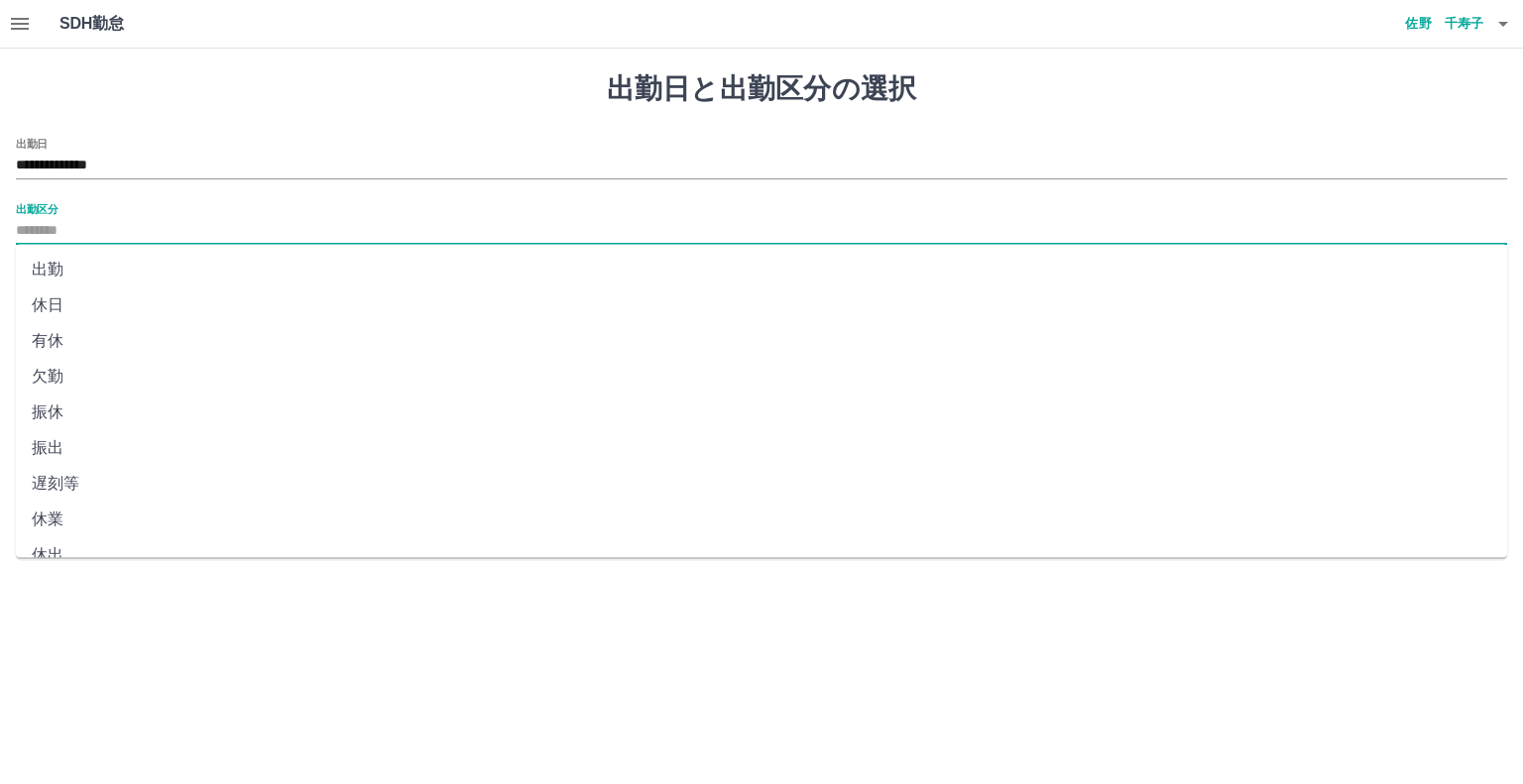 click on "出勤区分" at bounding box center (762, 231) 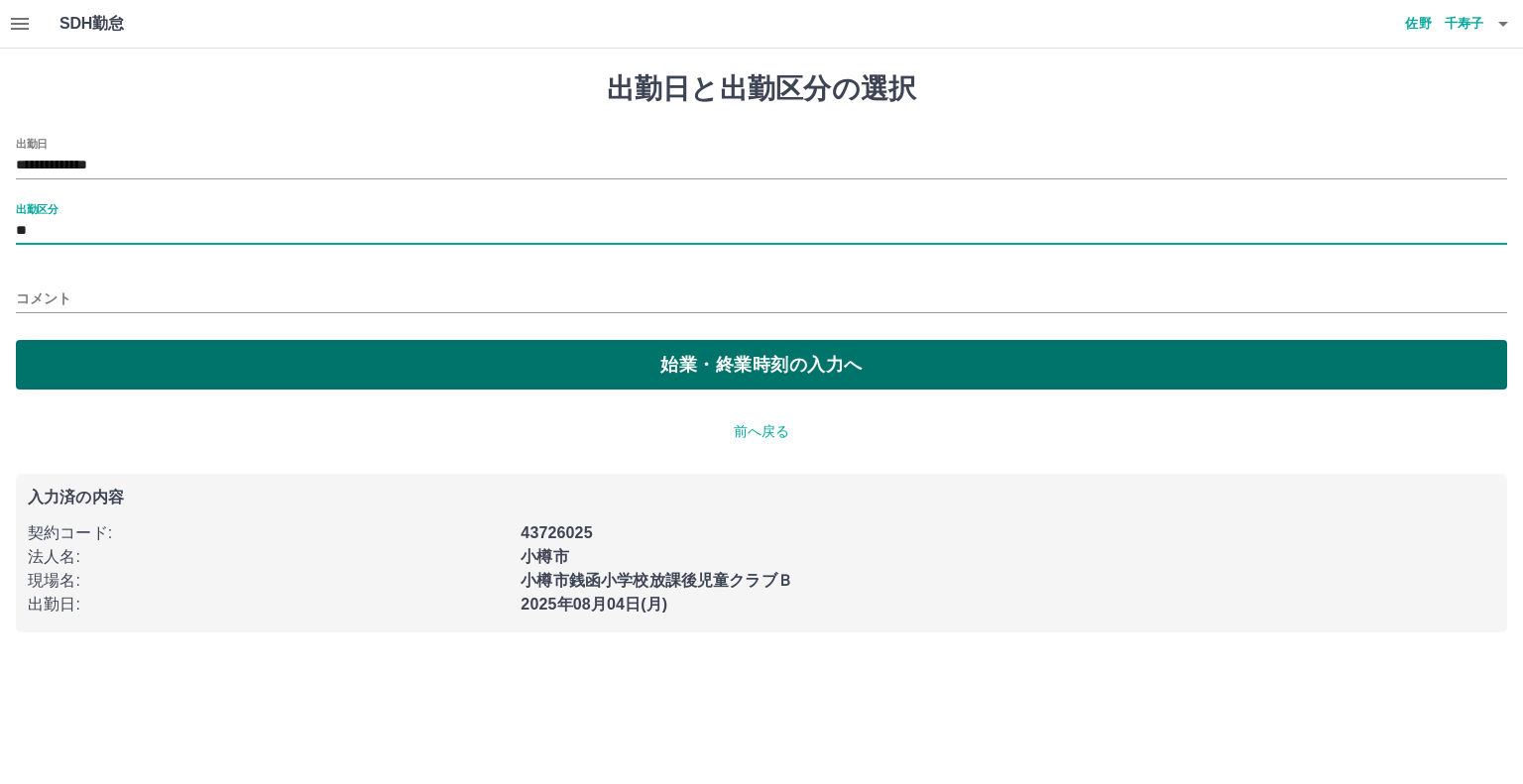 click on "始業・終業時刻の入力へ" at bounding box center (762, 365) 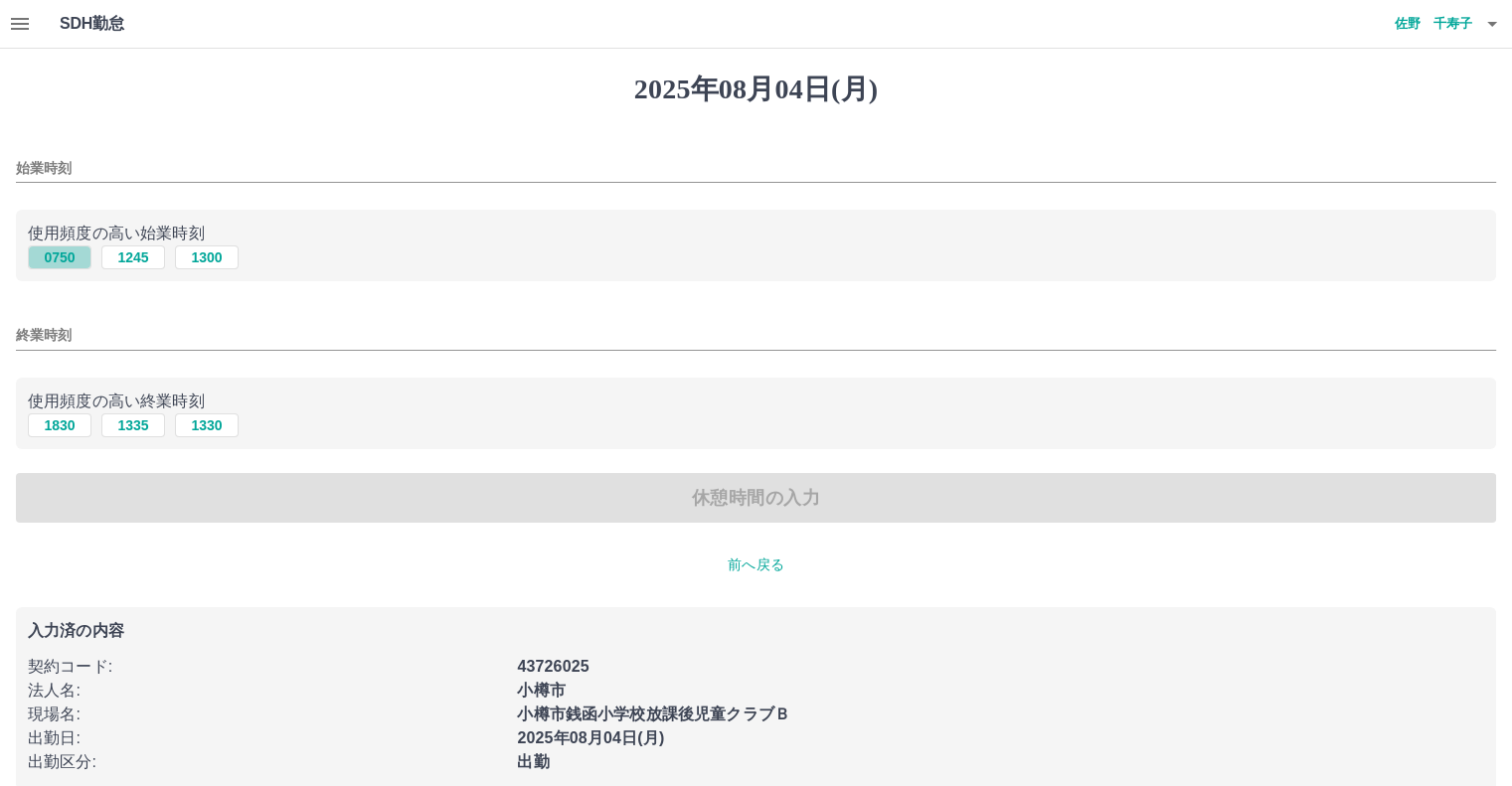 click on "0750" at bounding box center [60, 257] 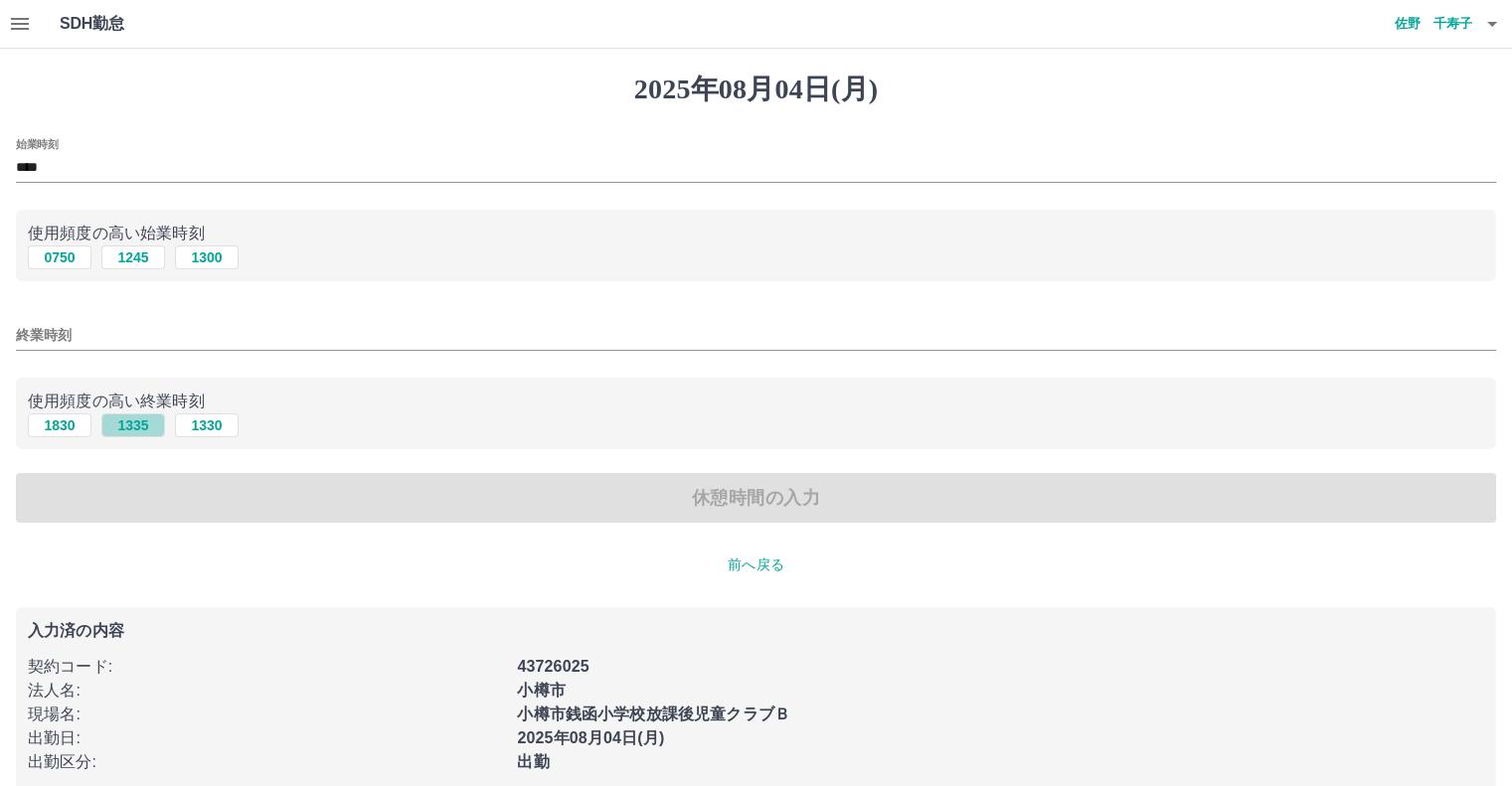 click on "1335" at bounding box center [133, 425] 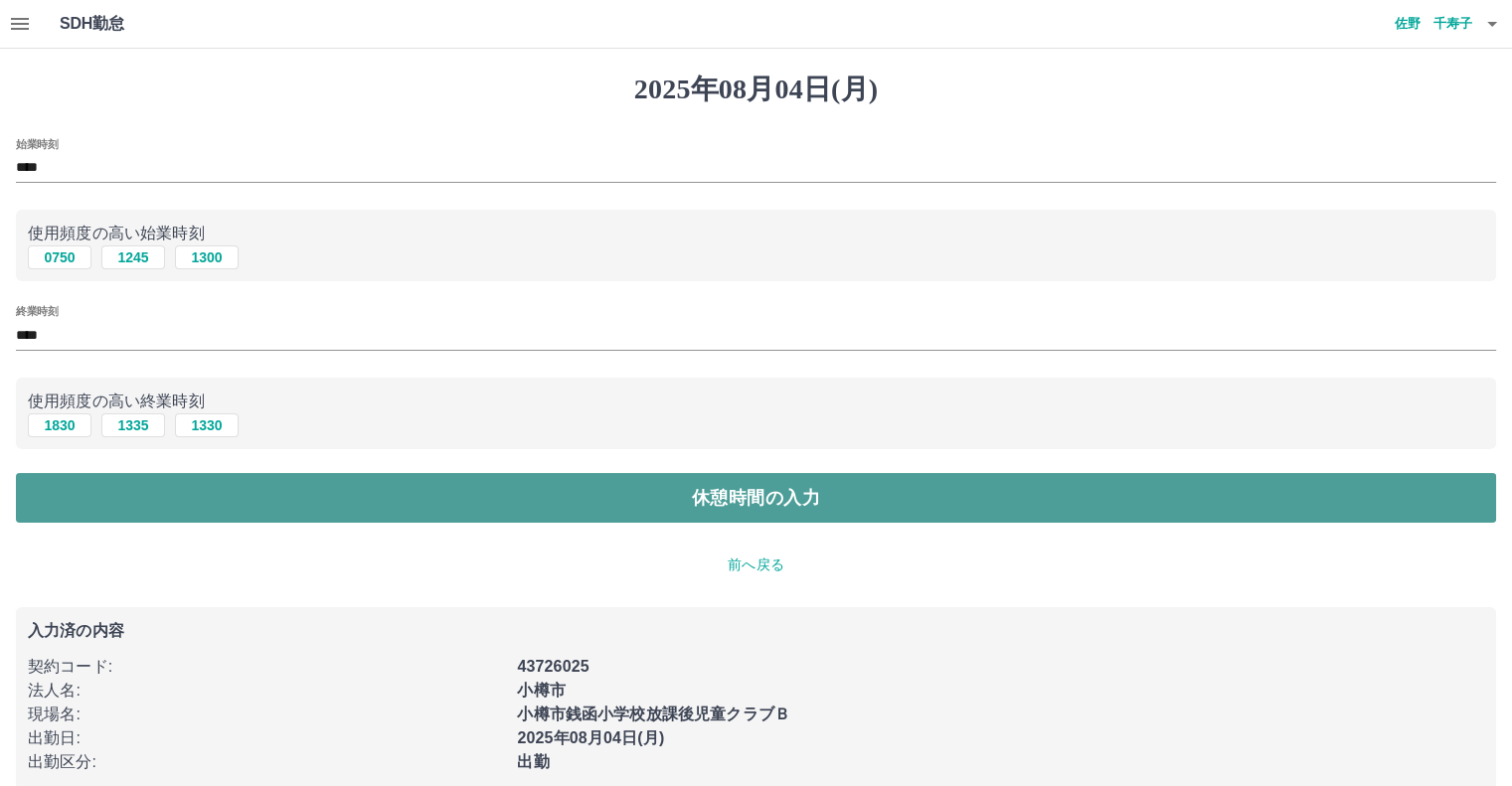 click on "休憩時間の入力" at bounding box center [756, 498] 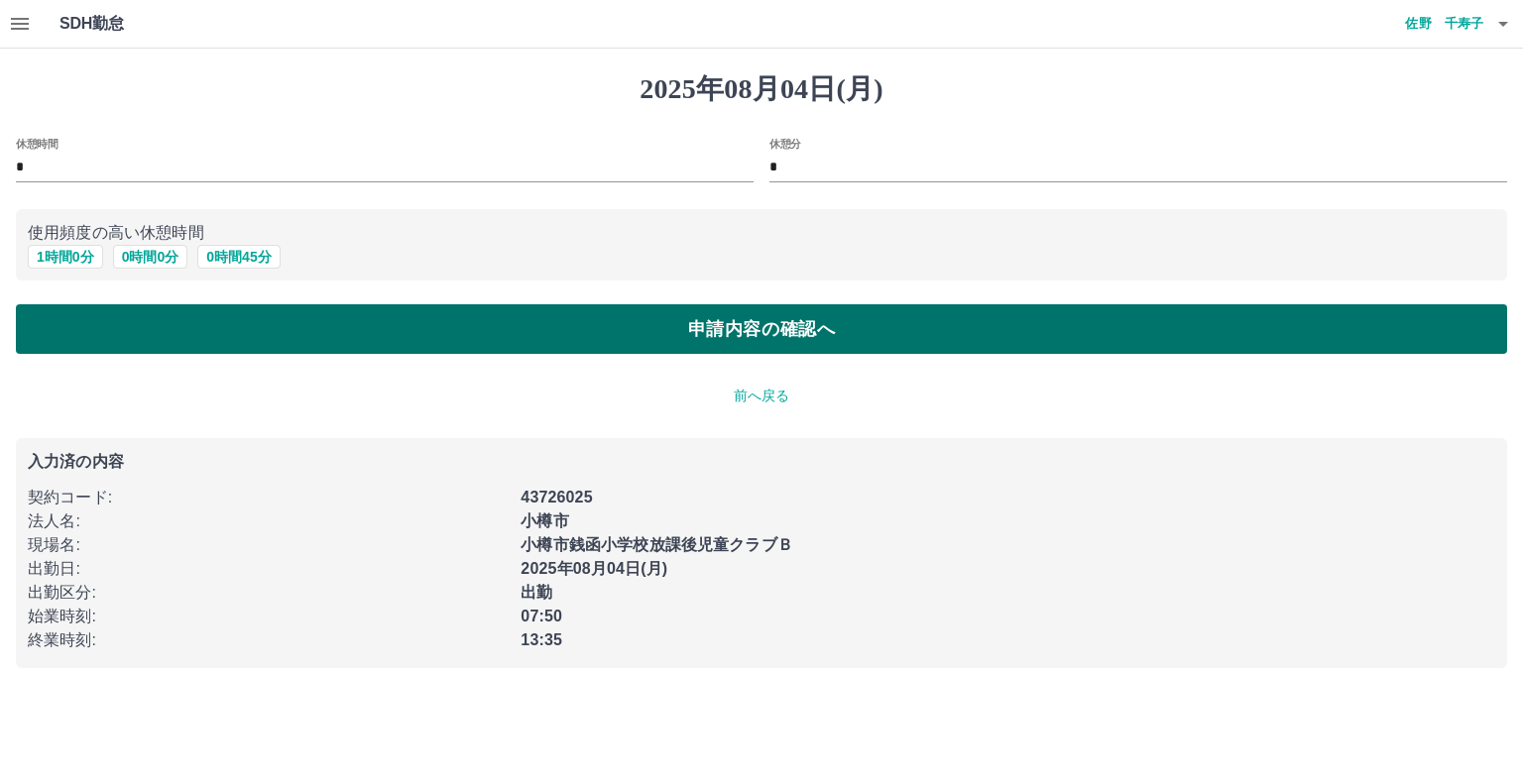 click on "申請内容の確認へ" at bounding box center [762, 329] 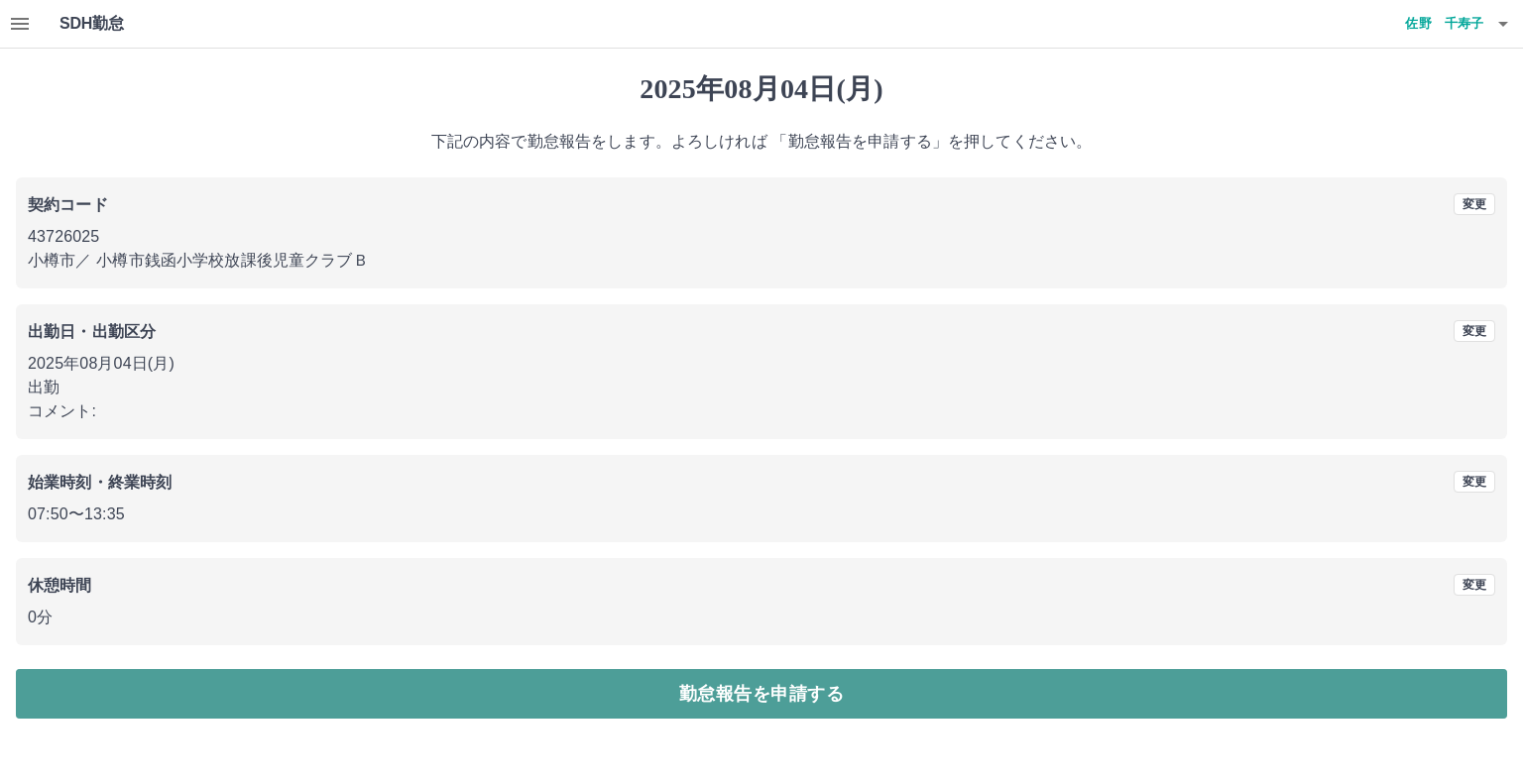 click on "勤怠報告を申請する" at bounding box center [762, 694] 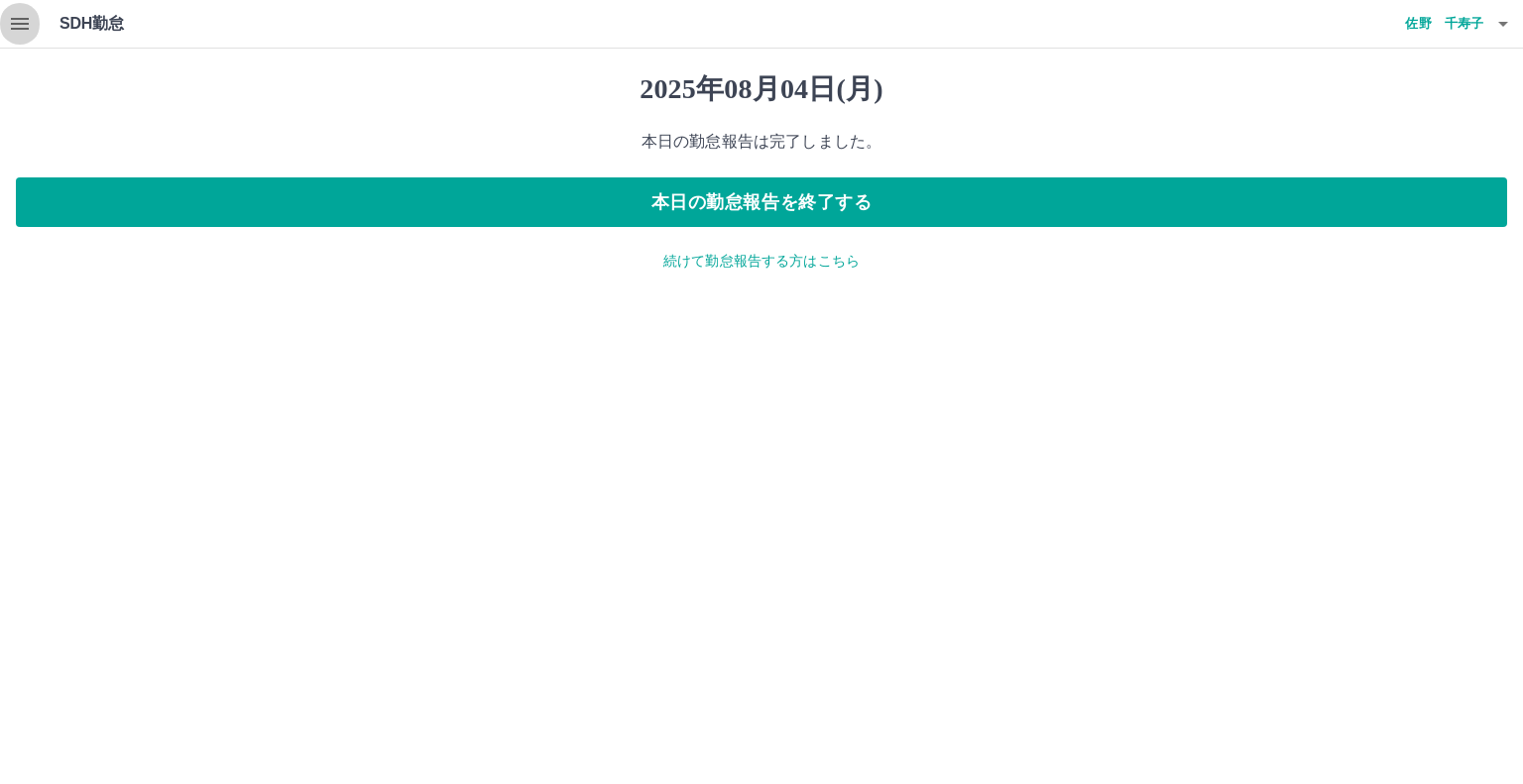 click 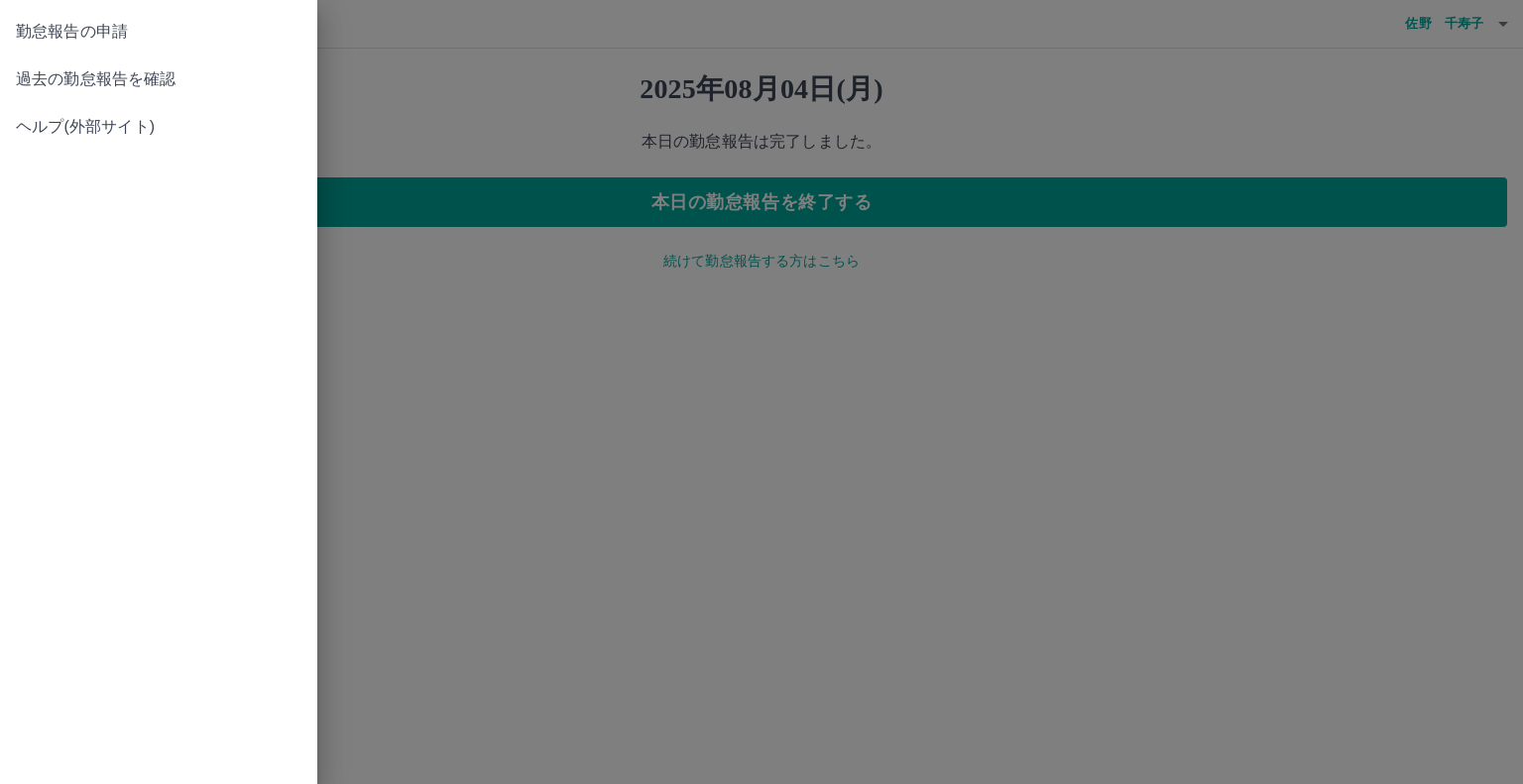 click on "過去の勤怠報告を確認" at bounding box center [159, 79] 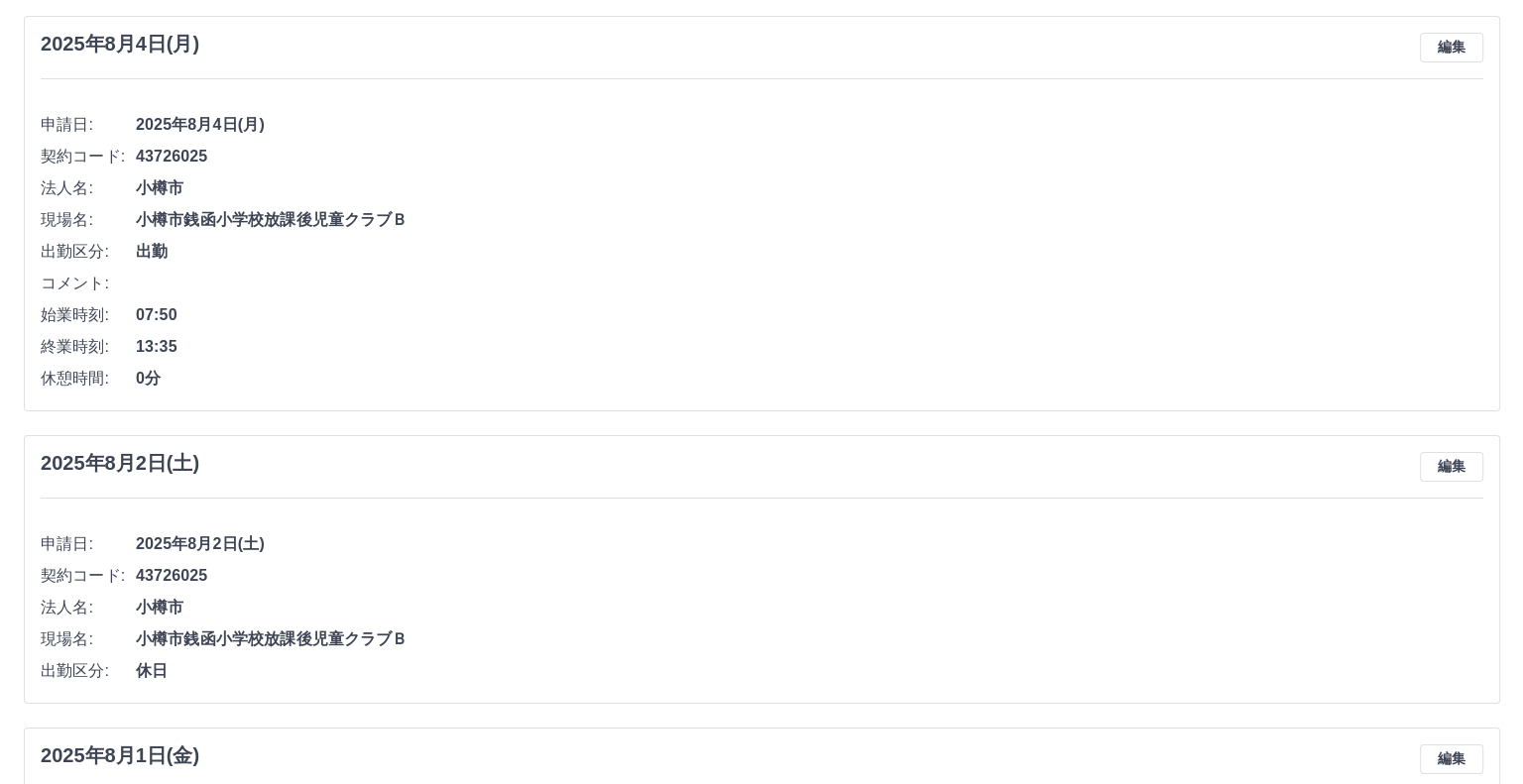 scroll, scrollTop: 0, scrollLeft: 0, axis: both 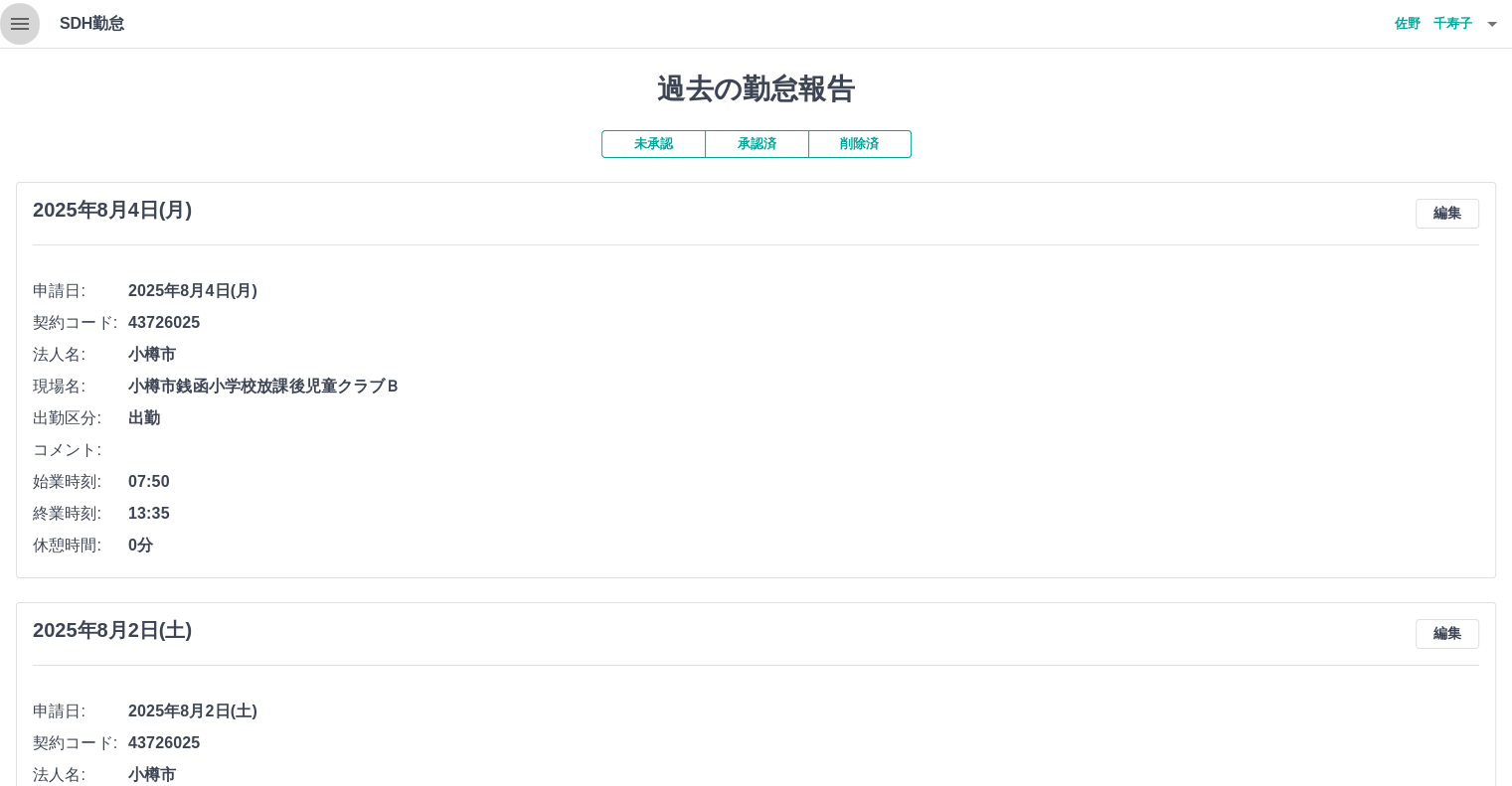 click 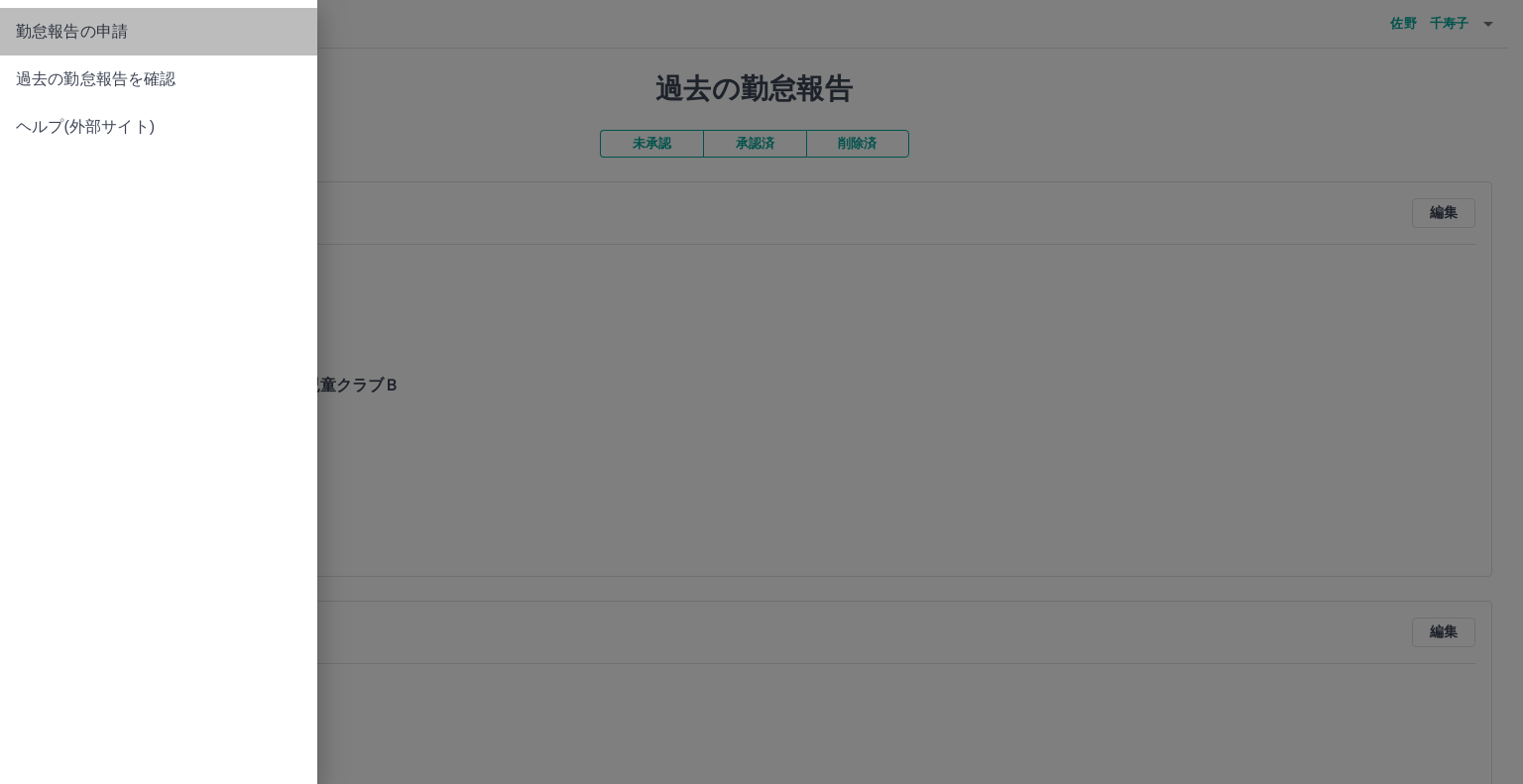 click on "勤怠報告の申請" at bounding box center [159, 32] 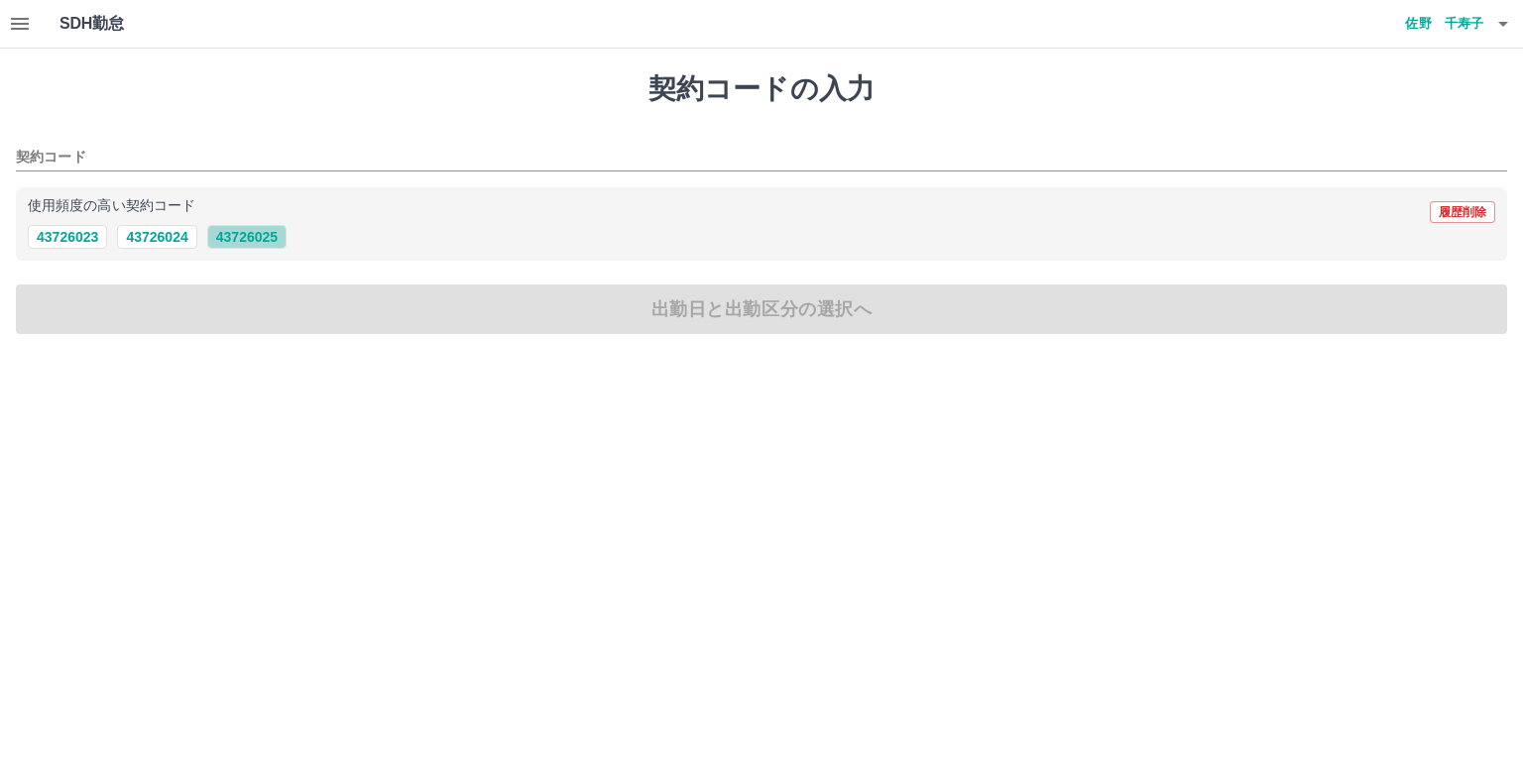 click on "43726025" at bounding box center (247, 237) 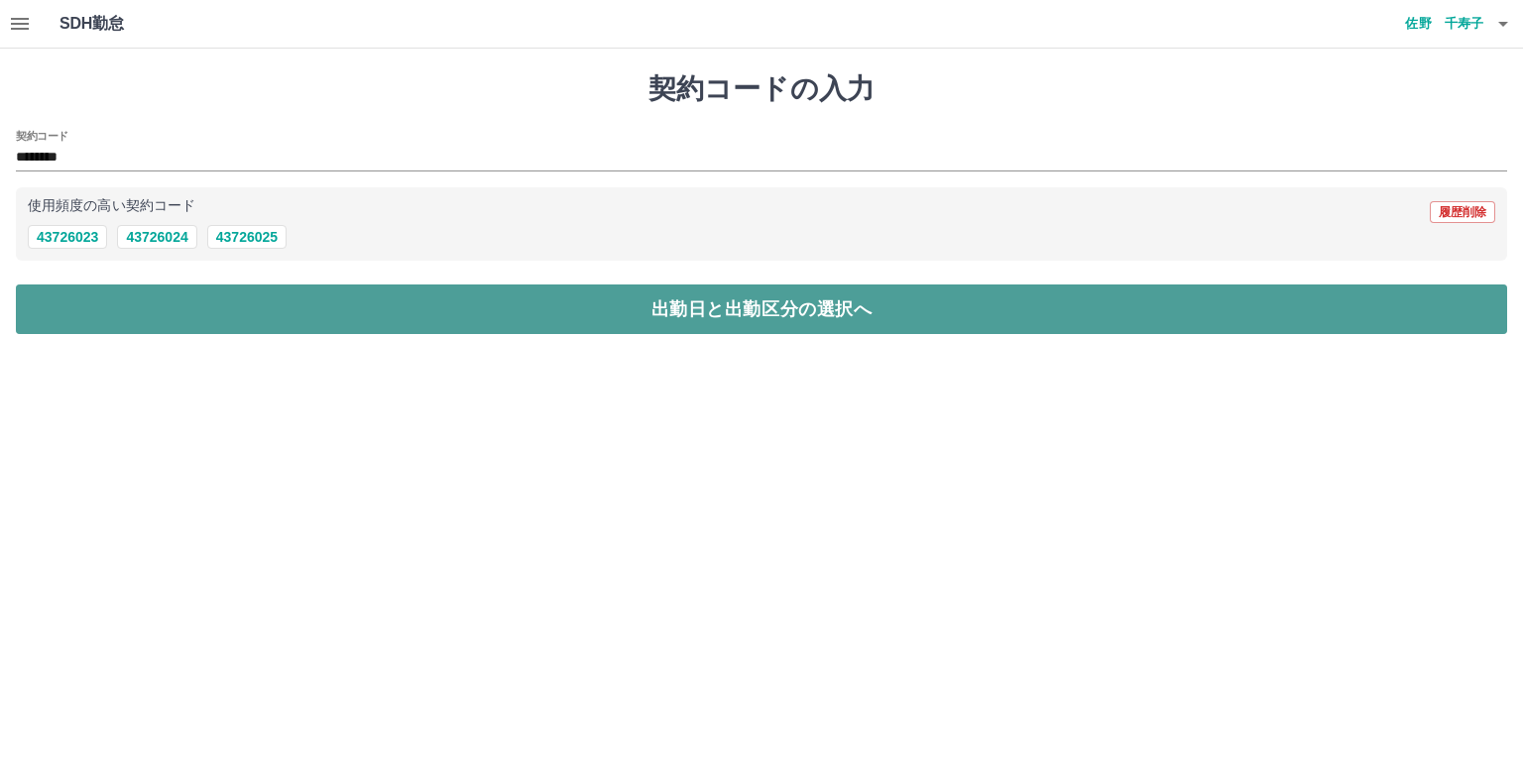 click on "出勤日と出勤区分の選択へ" at bounding box center (762, 309) 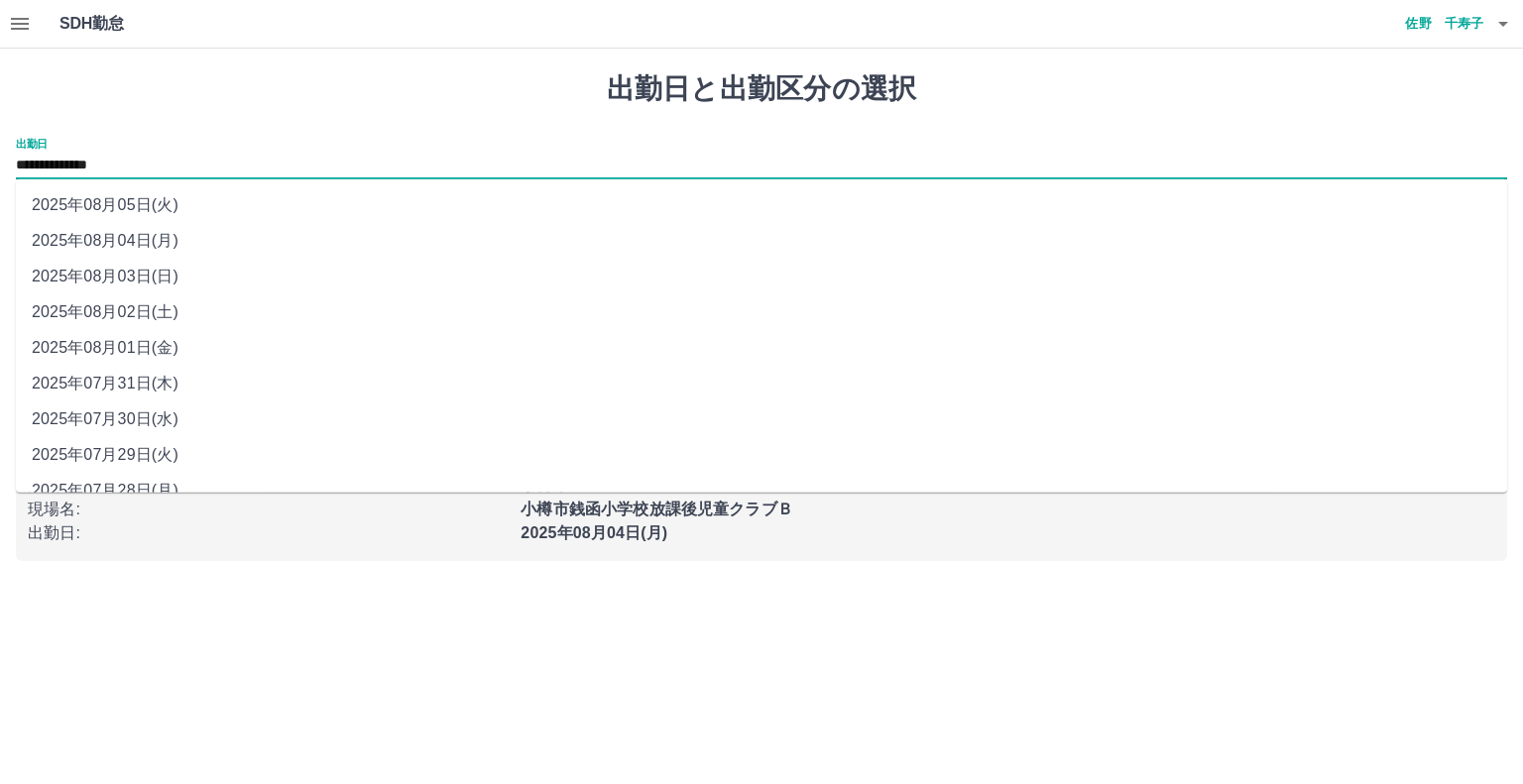 click on "**********" at bounding box center [762, 166] 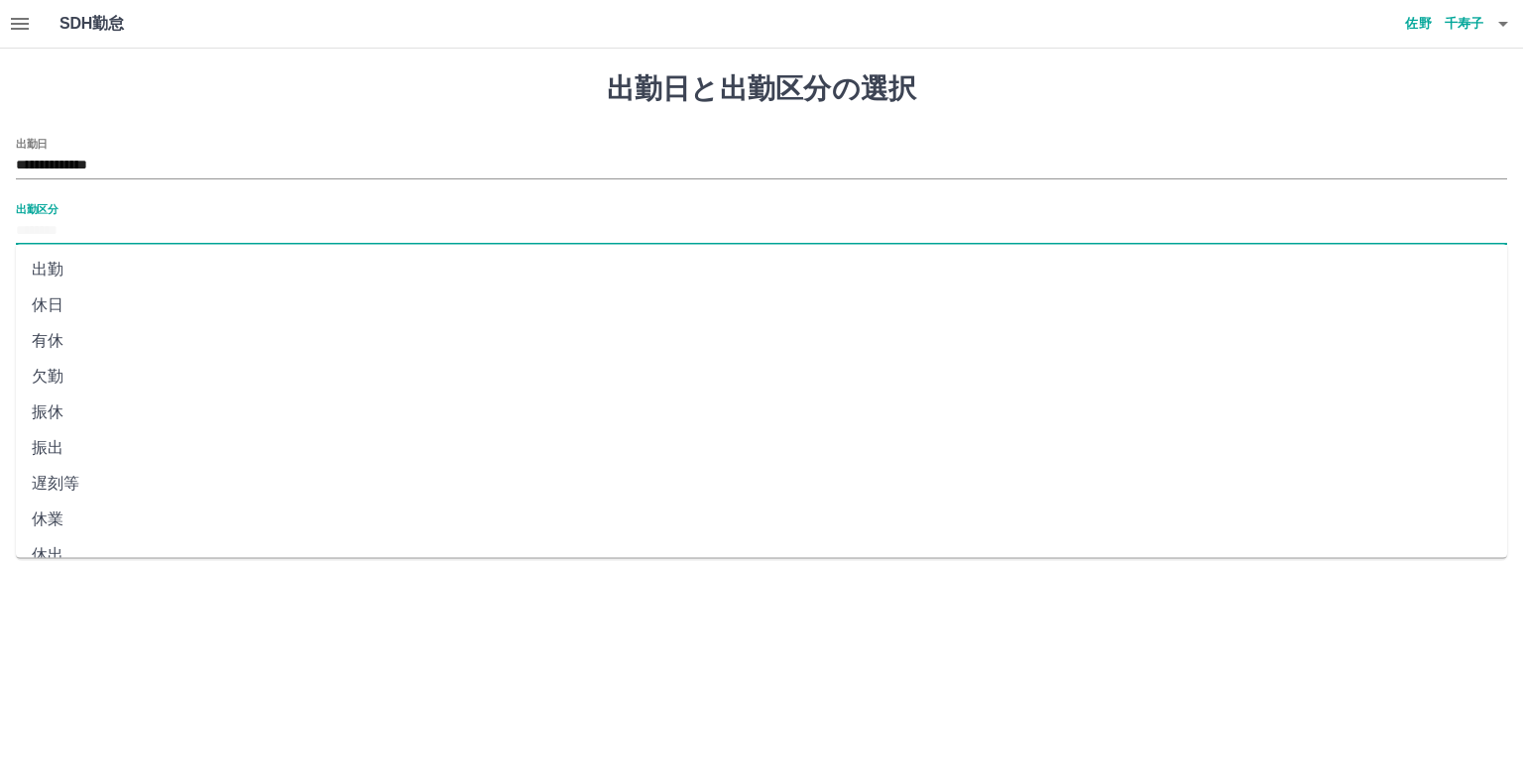 click on "出勤区分" at bounding box center (762, 231) 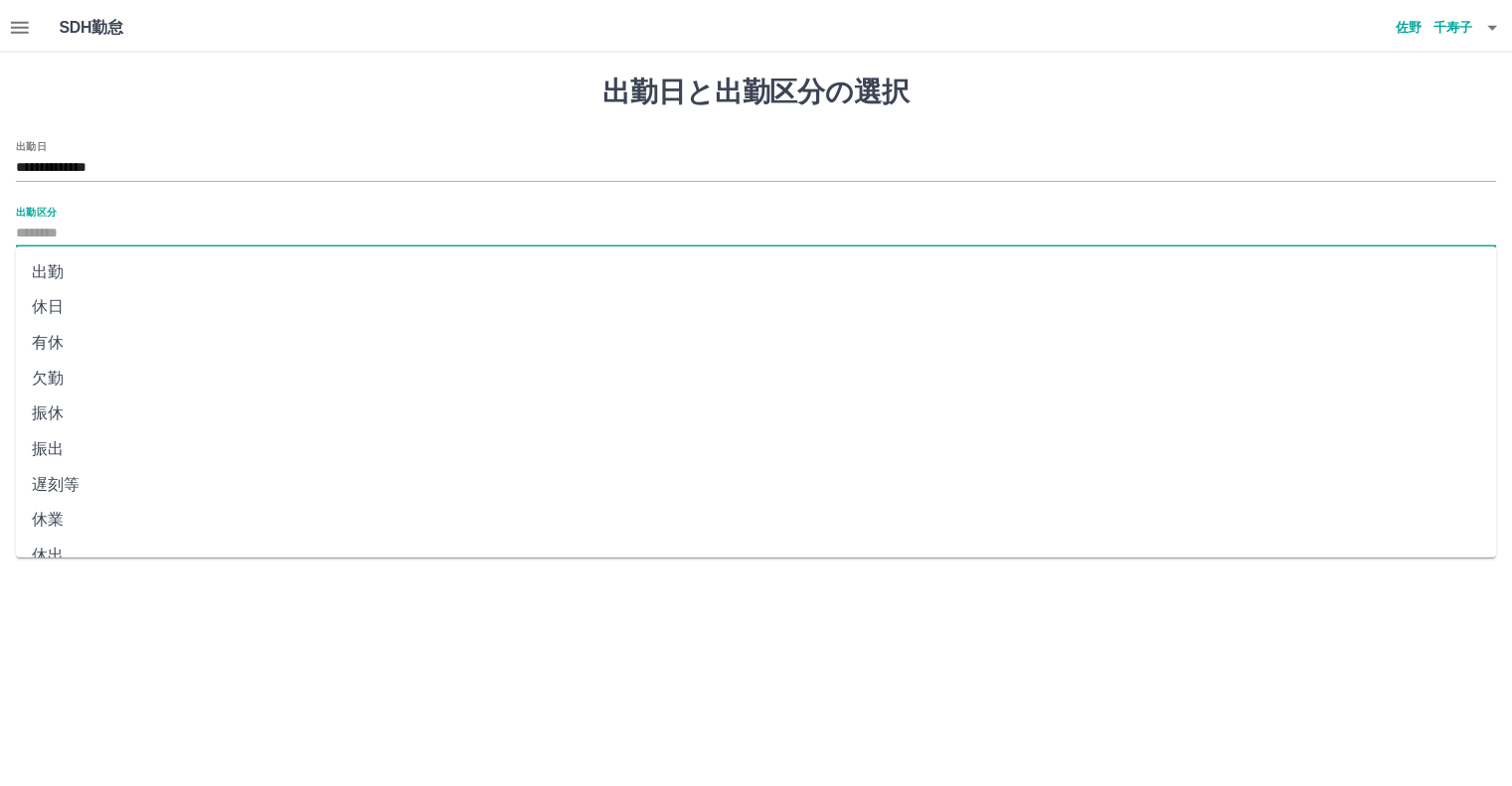 scroll, scrollTop: 345, scrollLeft: 0, axis: vertical 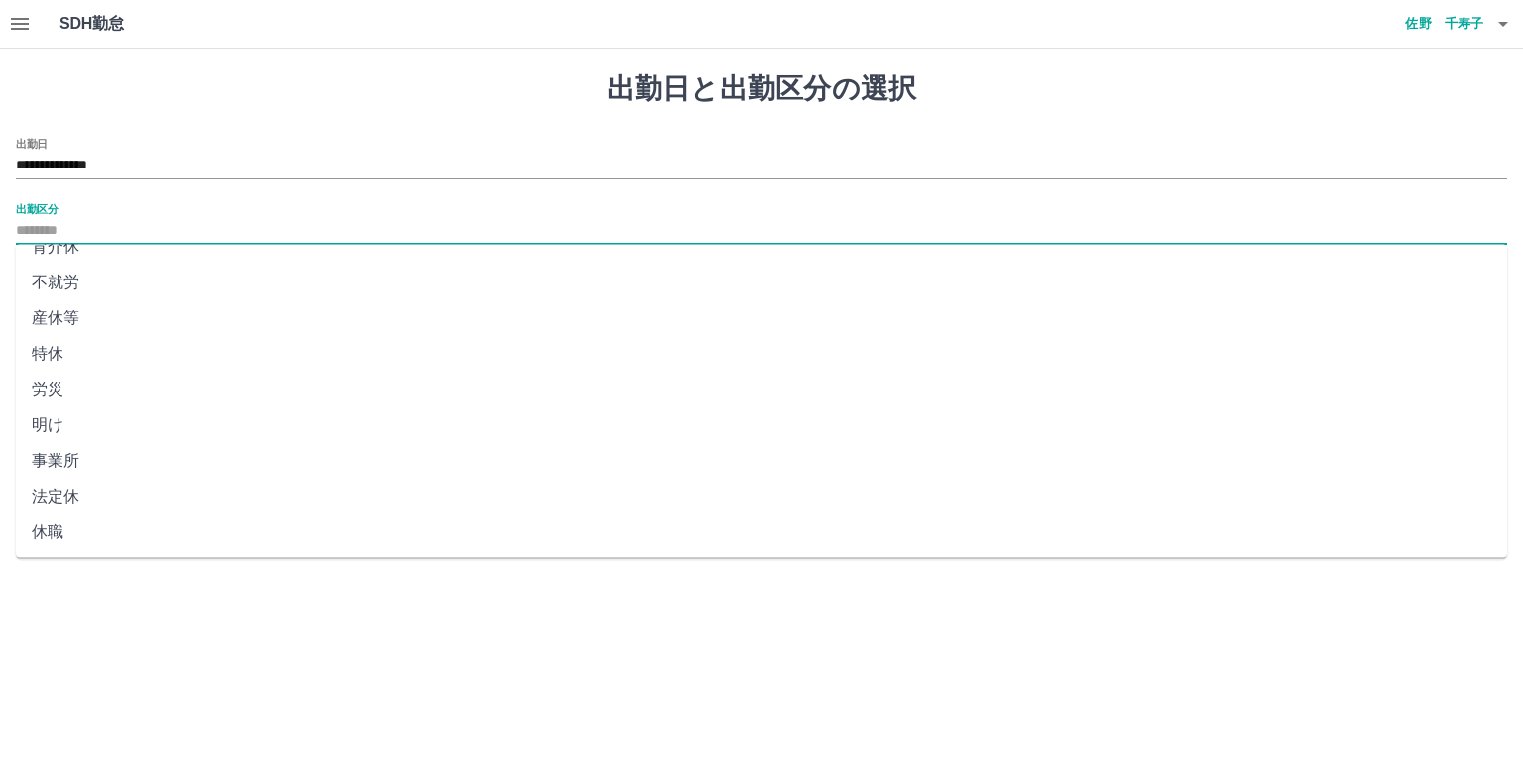 click on "法定休" at bounding box center (762, 497) 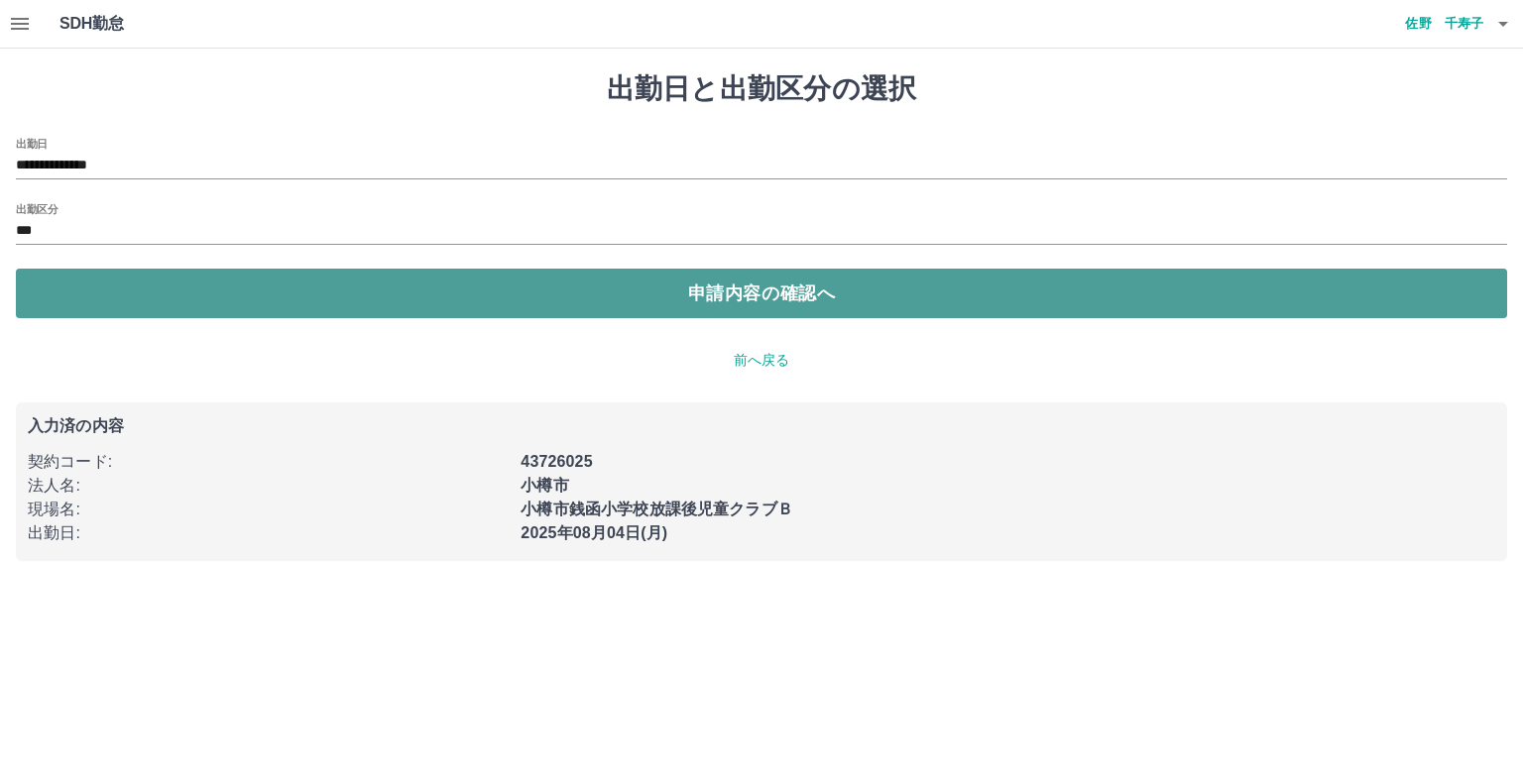 click on "申請内容の確認へ" at bounding box center (762, 293) 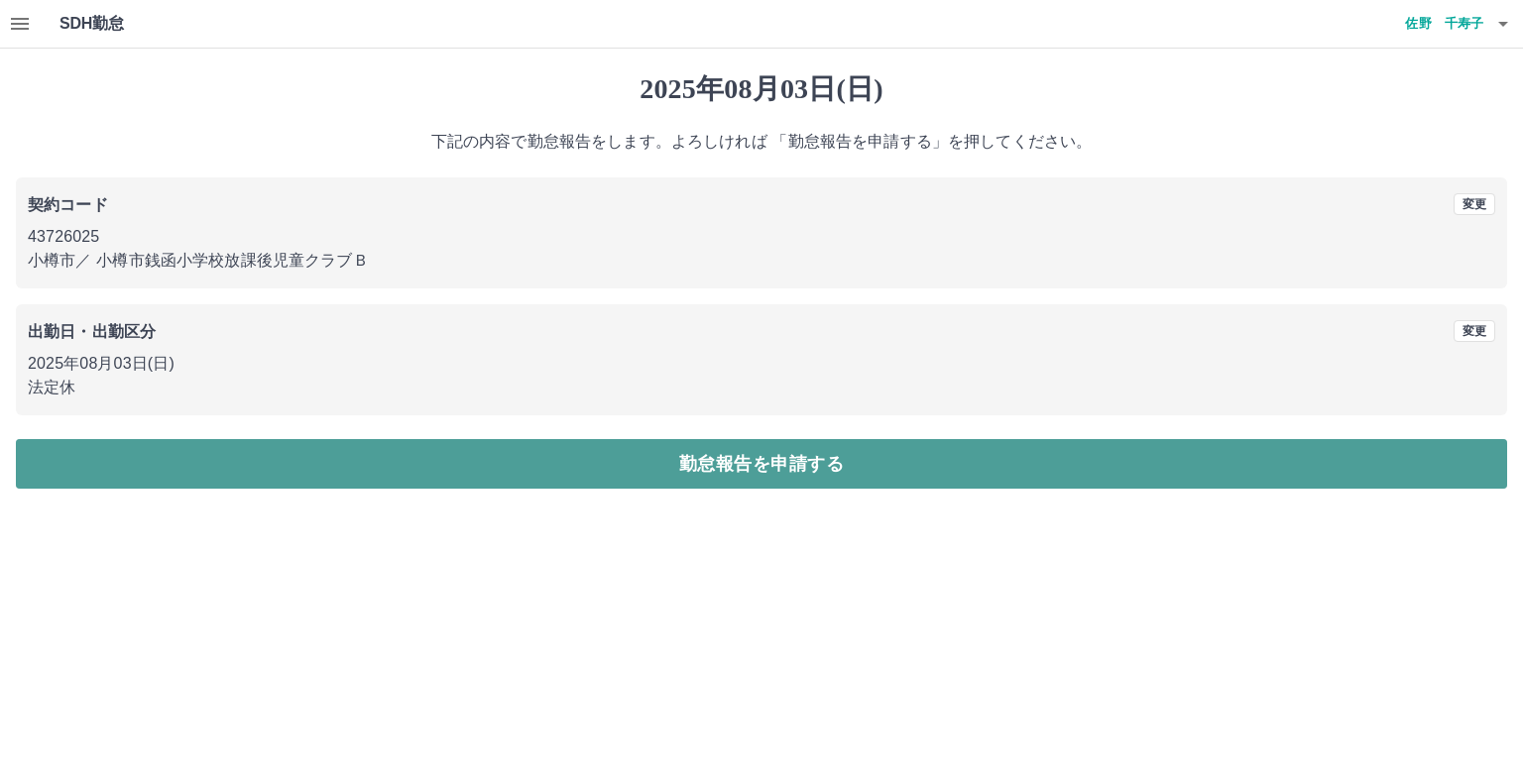 click on "勤怠報告を申請する" at bounding box center [762, 464] 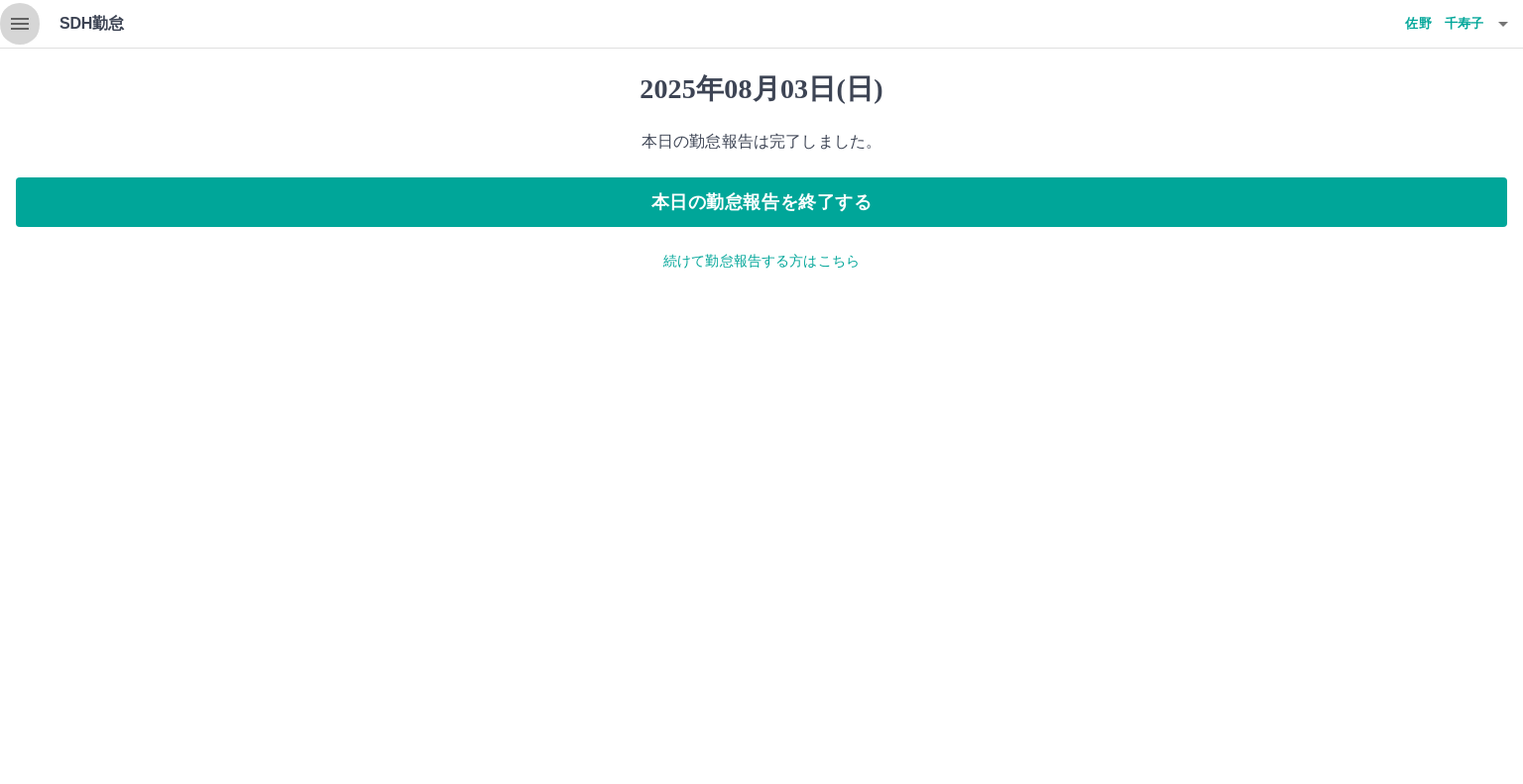 click 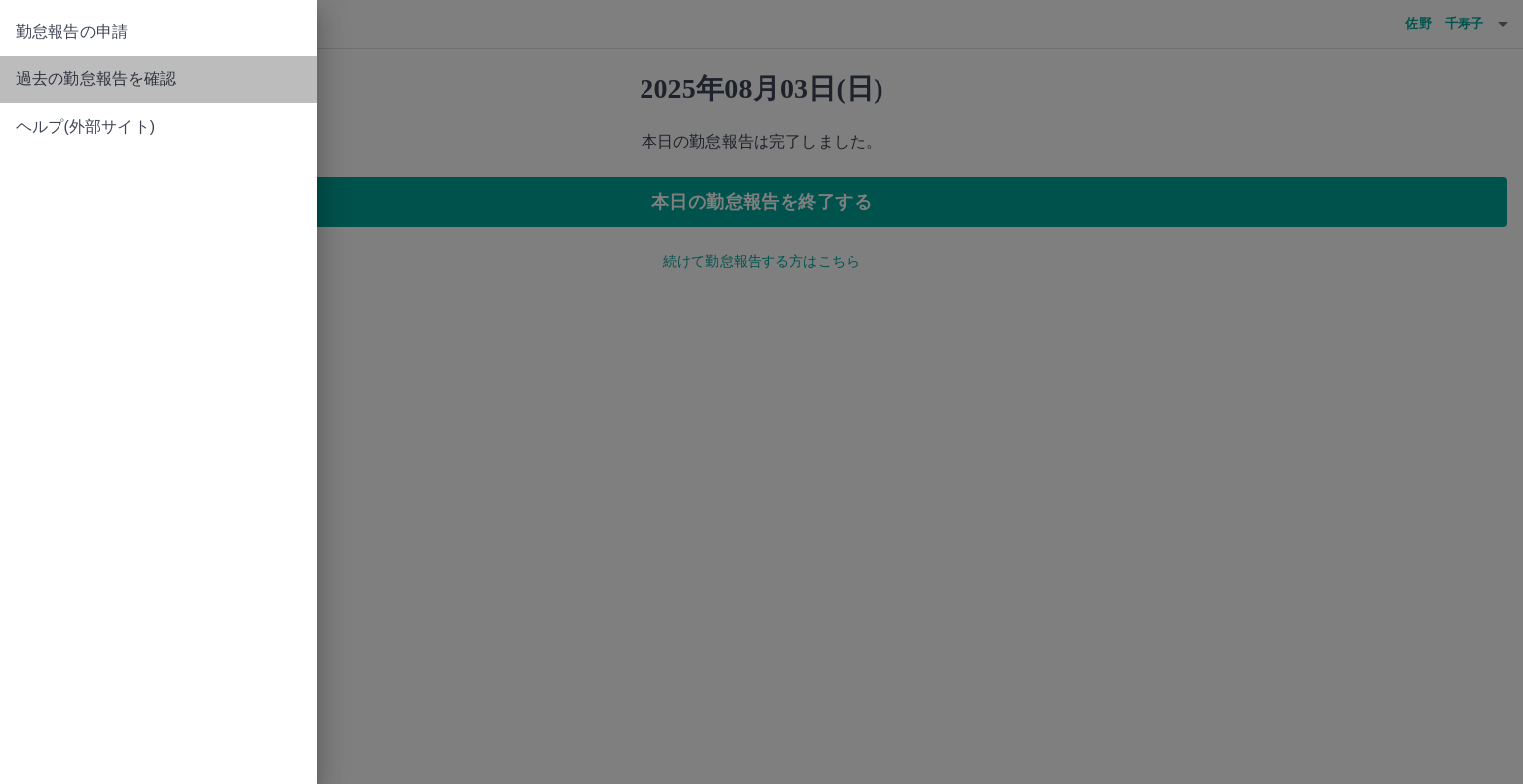 click on "過去の勤怠報告を確認" at bounding box center [159, 79] 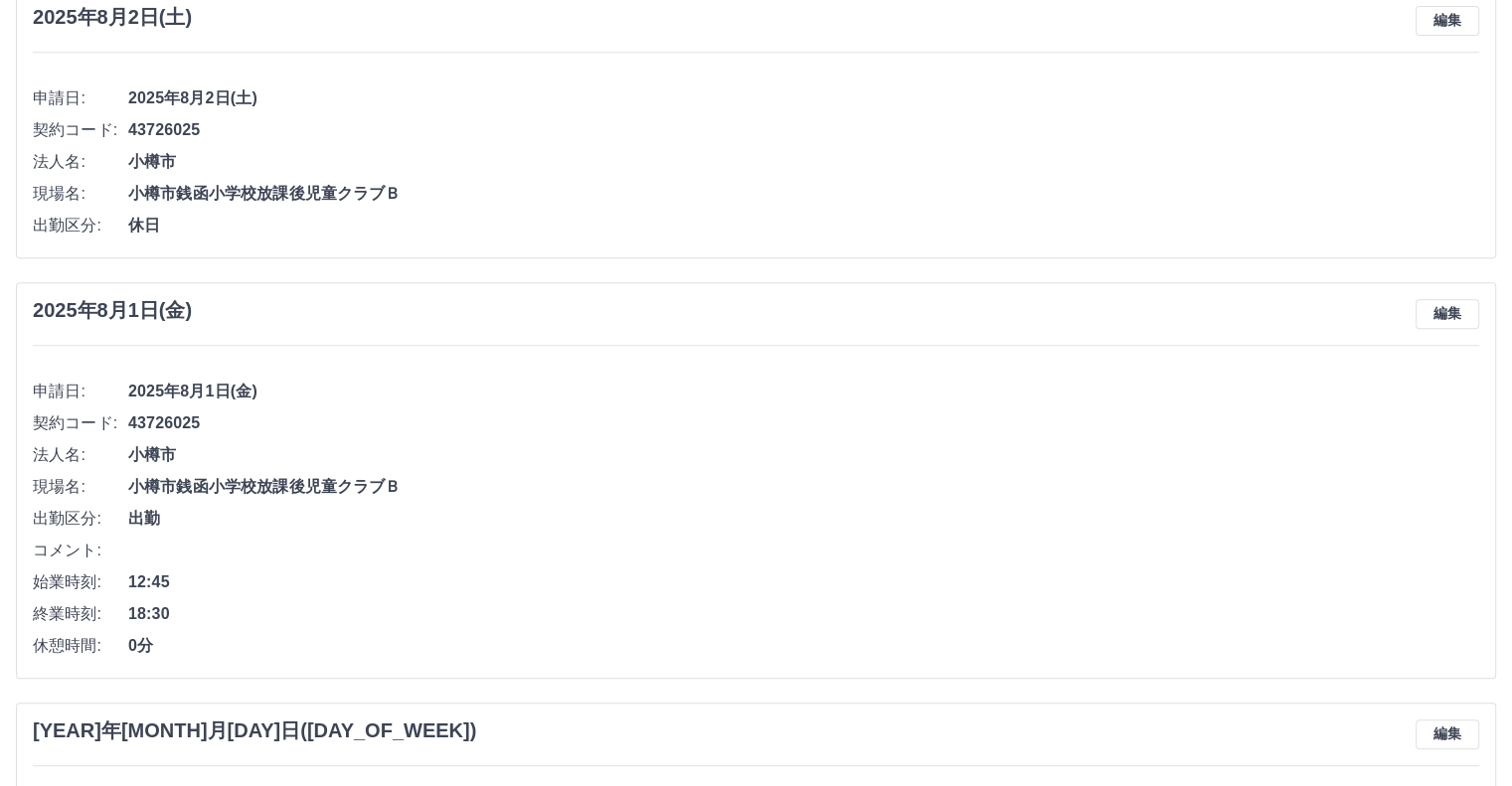 scroll, scrollTop: 913, scrollLeft: 0, axis: vertical 